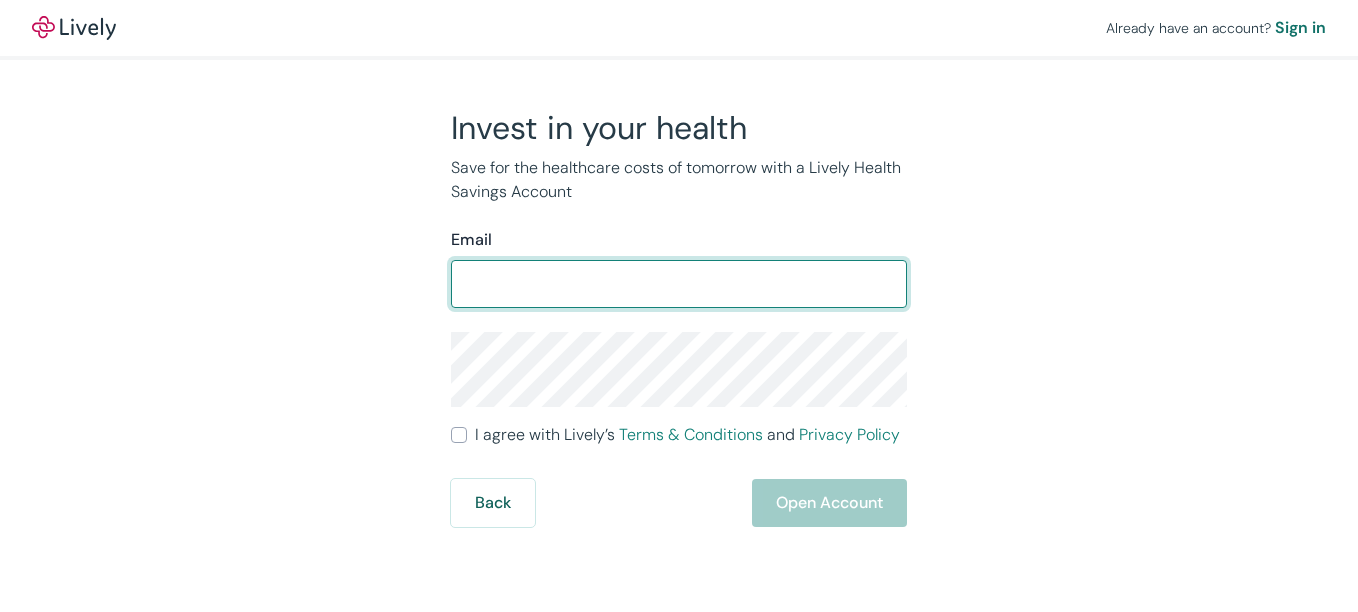 scroll, scrollTop: 0, scrollLeft: 0, axis: both 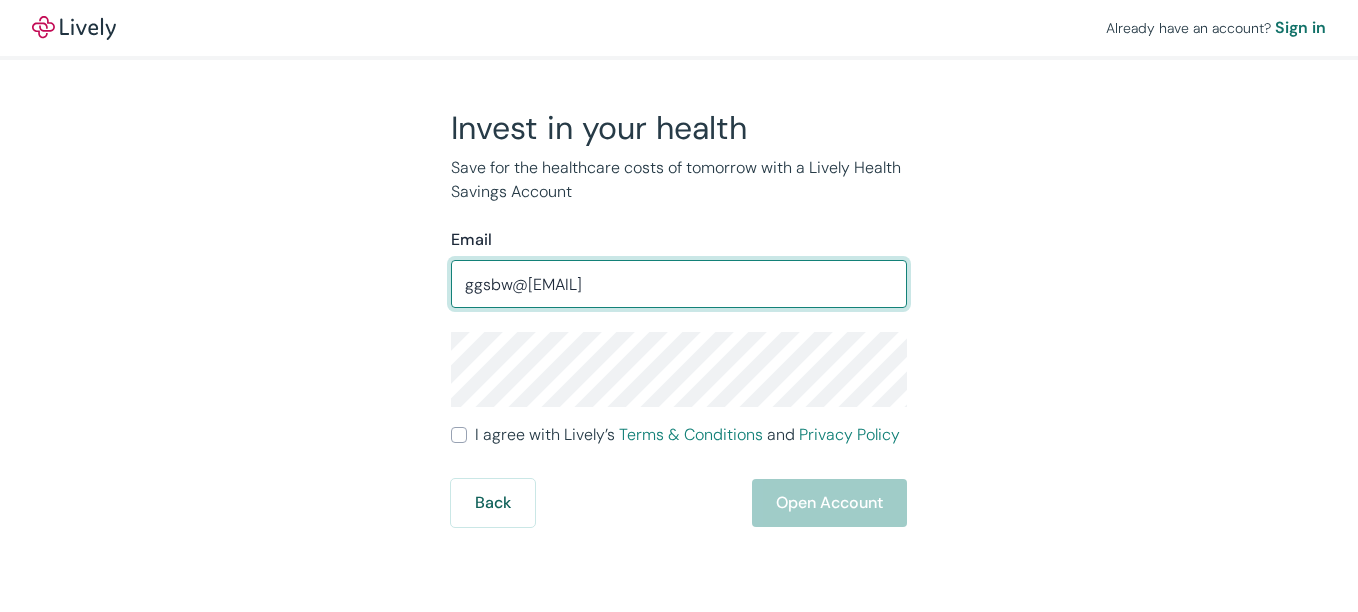 type on "ggsbw@[EMAIL]" 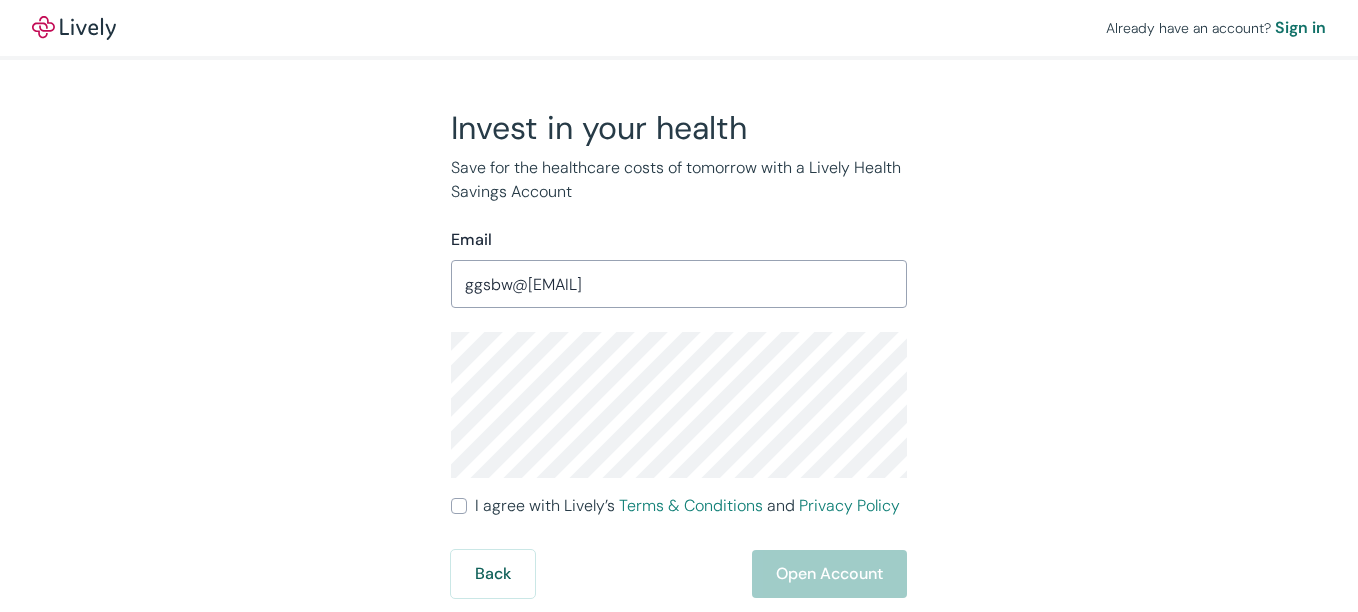 click on "I agree with Lively’s   Terms & Conditions   and   Privacy Policy" at bounding box center (459, 506) 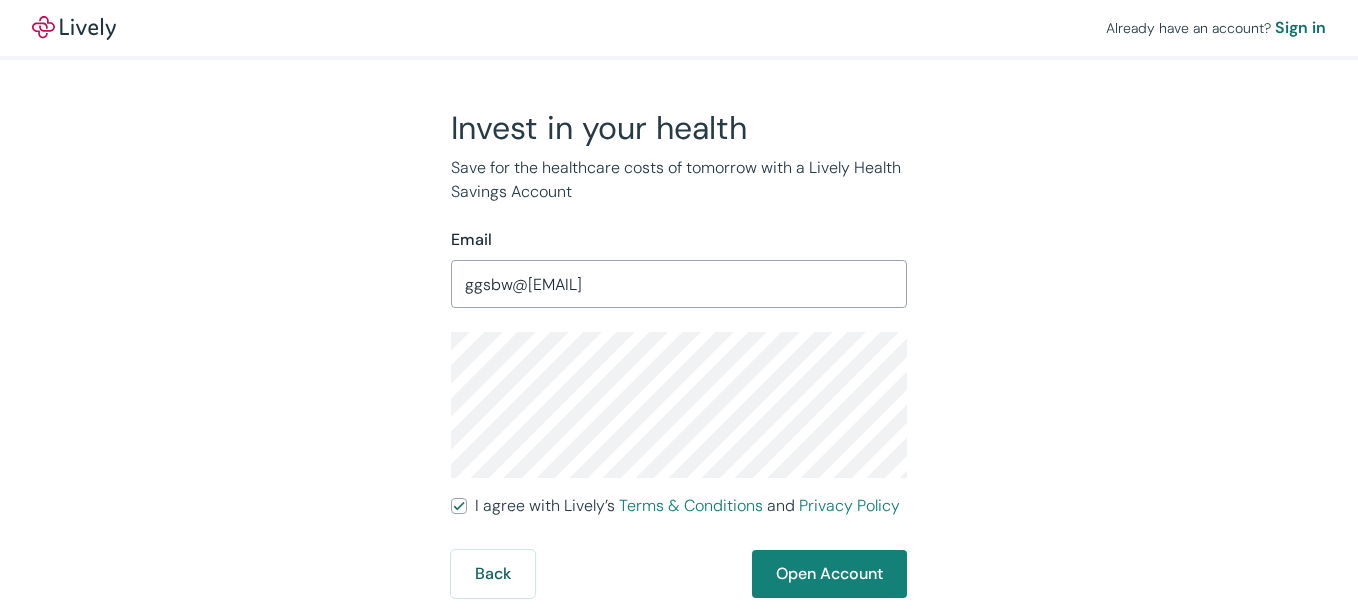 click on "I agree with Lively’s   Terms & Conditions   and   Privacy Policy" at bounding box center [459, 506] 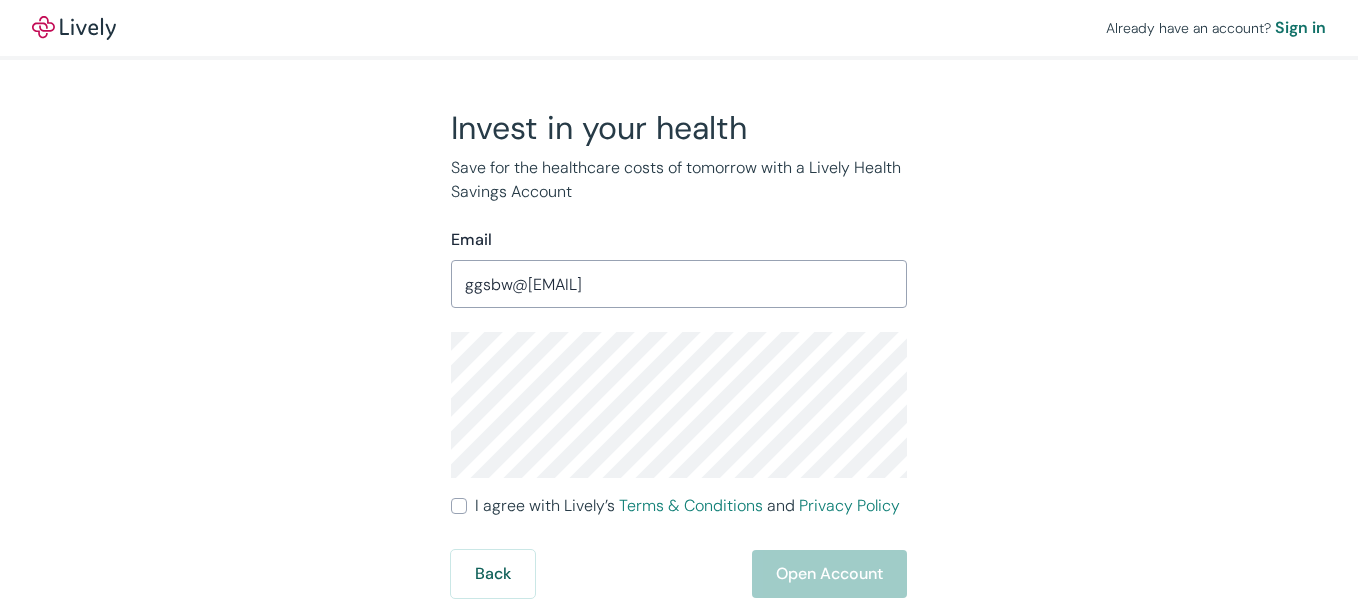 click on "I agree with Lively’s   Terms & Conditions   and   Privacy Policy" at bounding box center (459, 506) 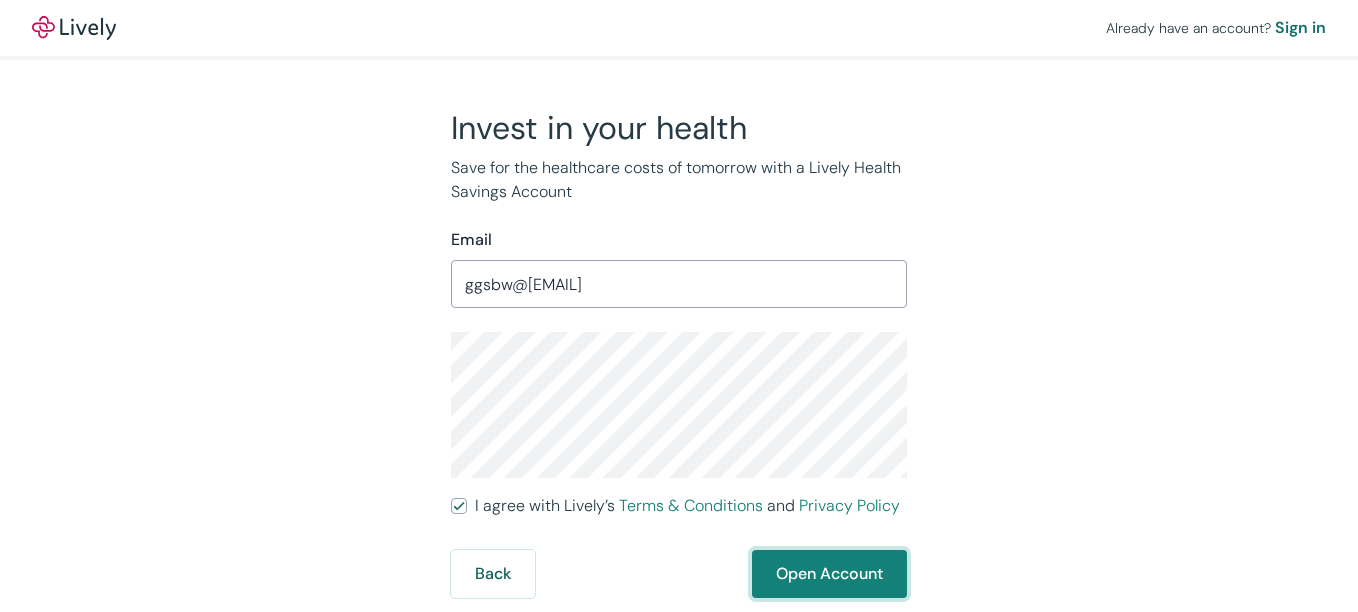 click on "Open Account" at bounding box center (829, 574) 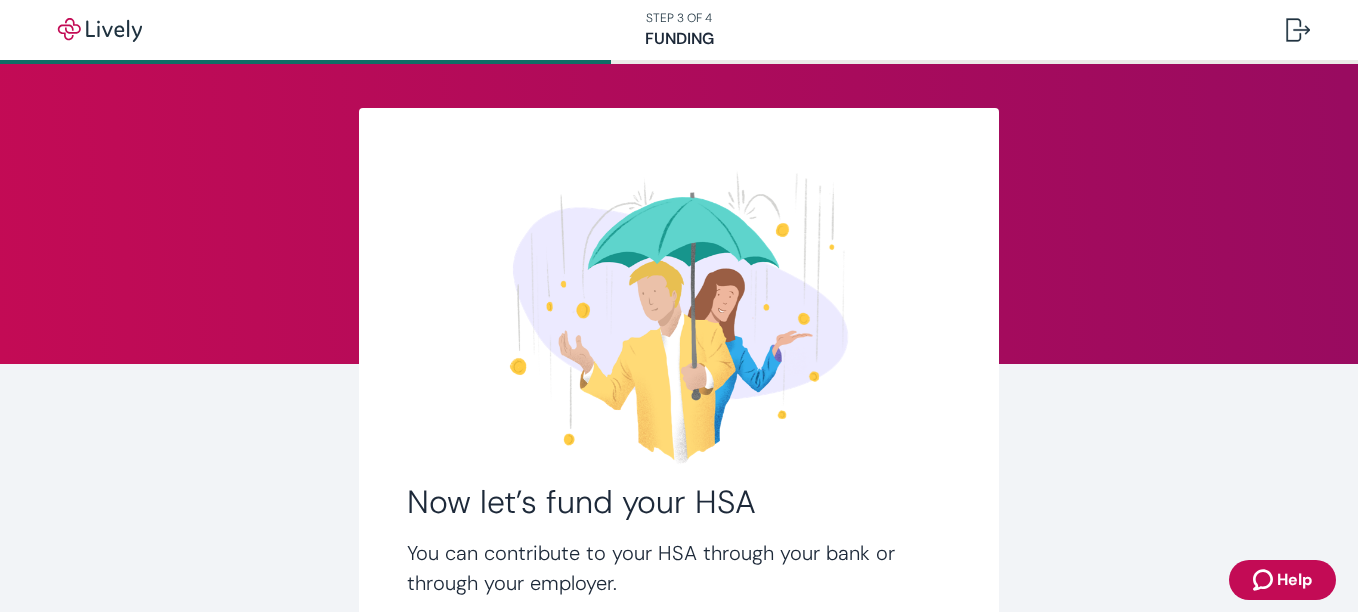 scroll, scrollTop: 0, scrollLeft: 0, axis: both 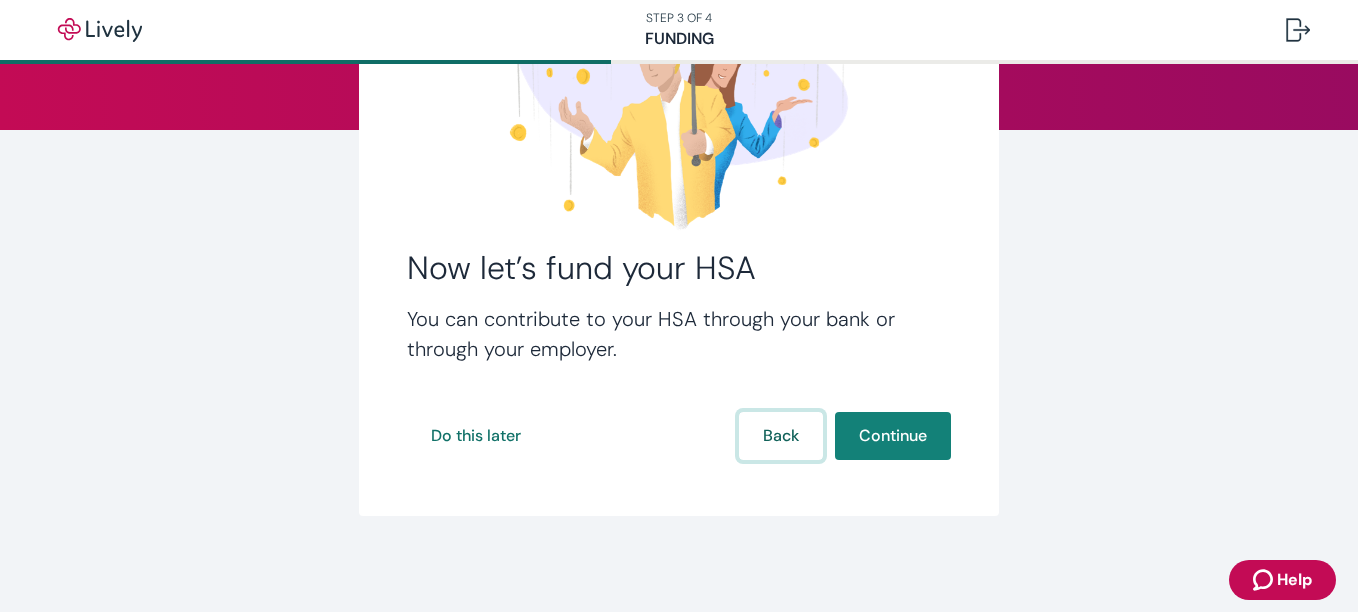 click on "Back" at bounding box center [781, 436] 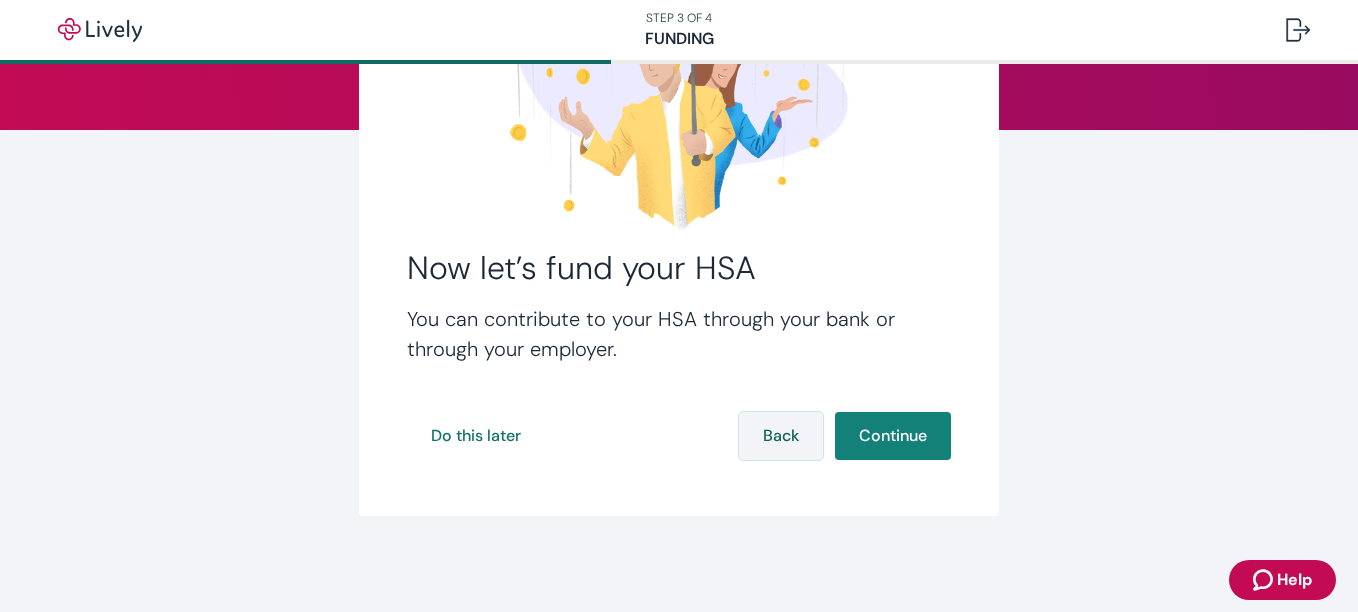 scroll, scrollTop: 0, scrollLeft: 0, axis: both 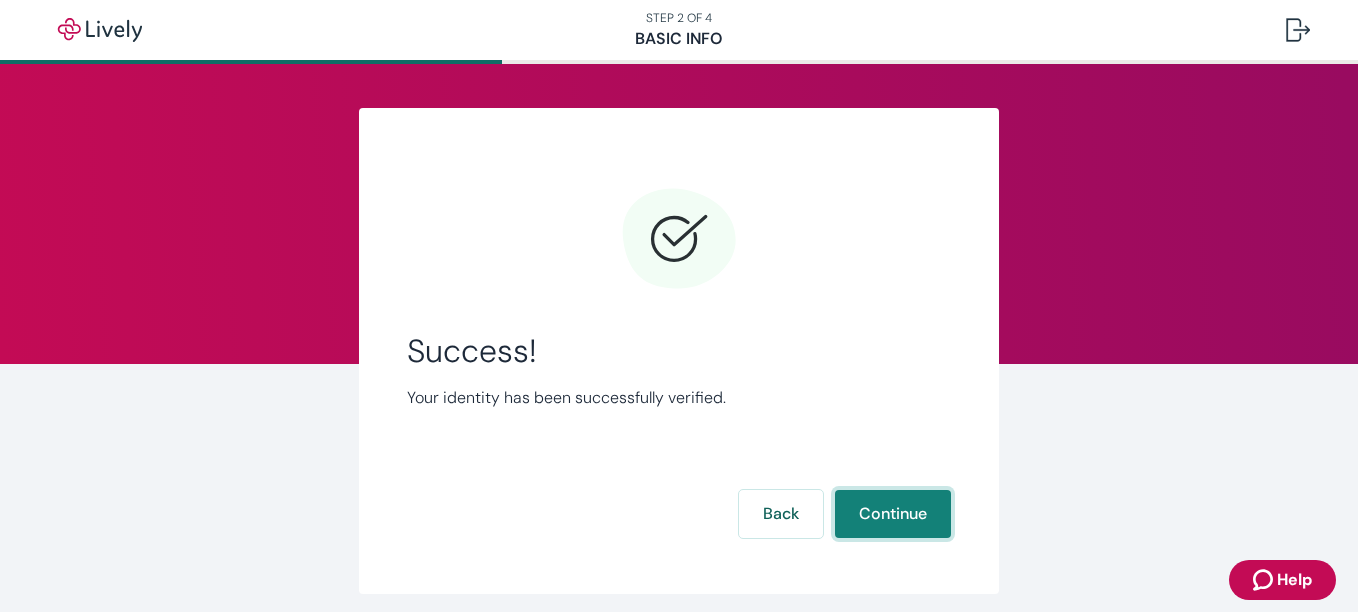 click on "Continue" at bounding box center [893, 514] 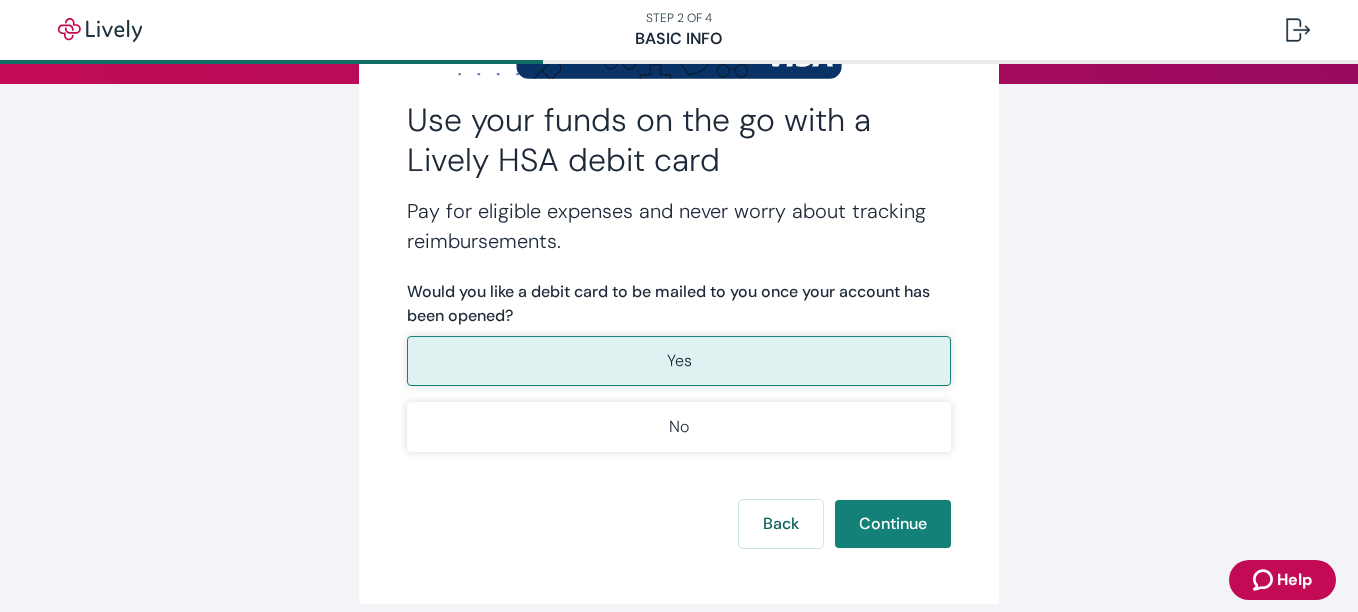 scroll, scrollTop: 364, scrollLeft: 0, axis: vertical 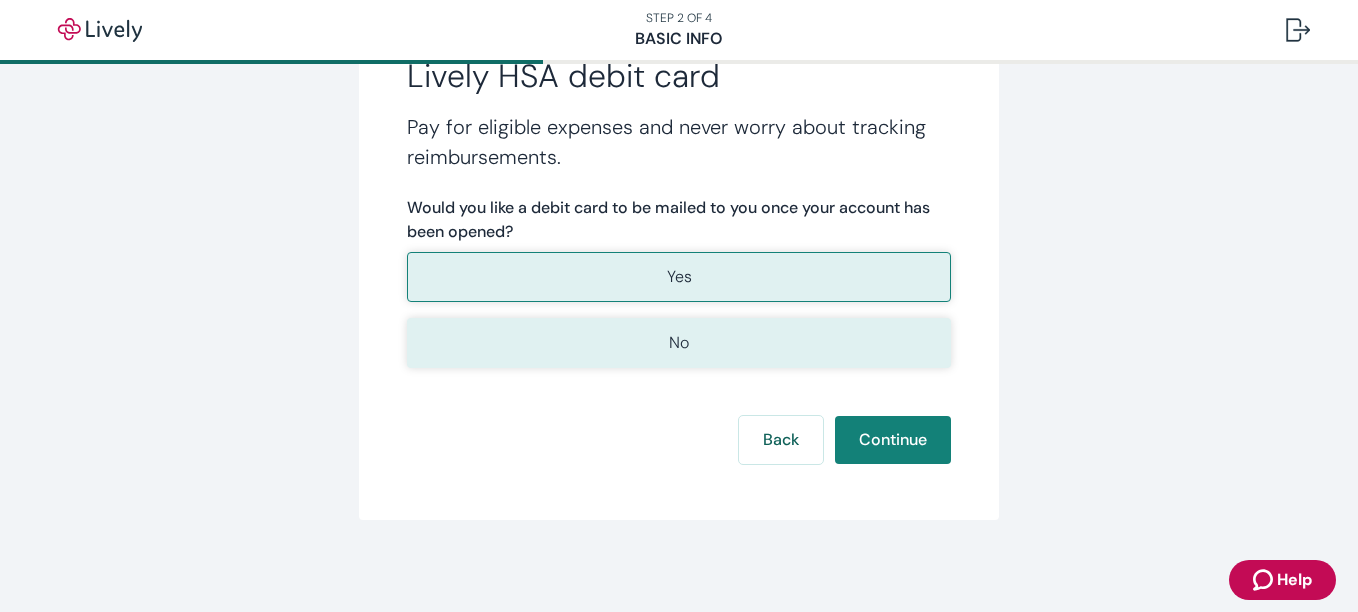 drag, startPoint x: 764, startPoint y: 232, endPoint x: 907, endPoint y: 332, distance: 174.49641 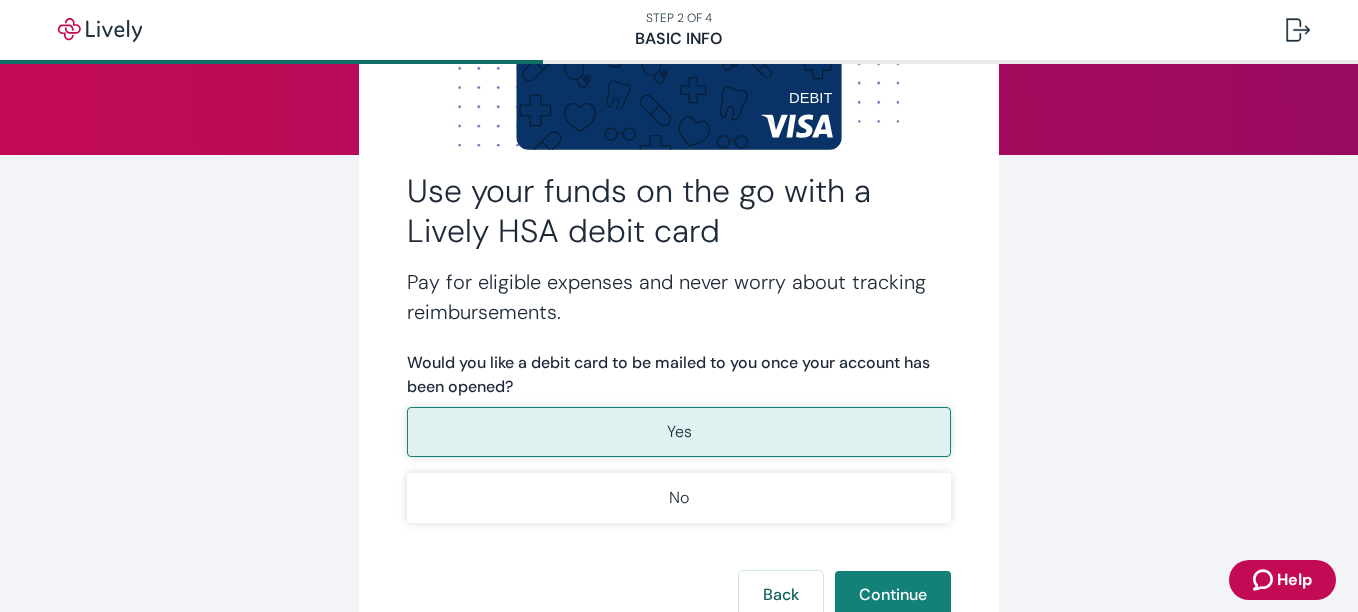 scroll, scrollTop: 0, scrollLeft: 0, axis: both 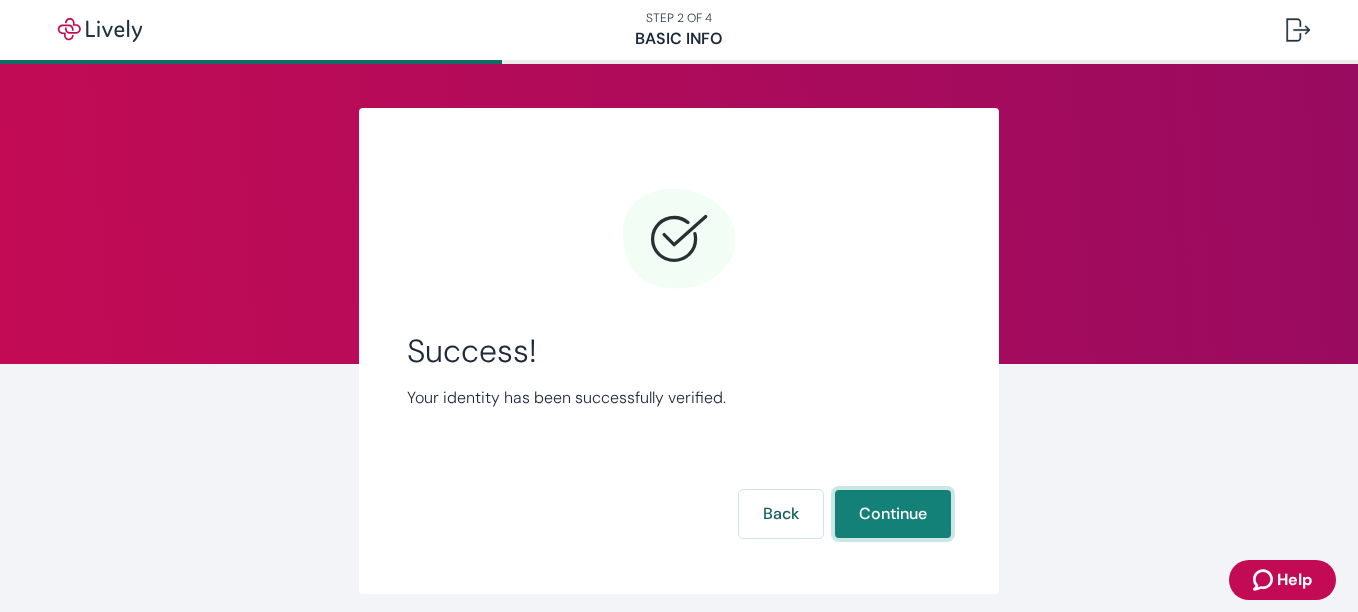 click on "Continue" at bounding box center (893, 514) 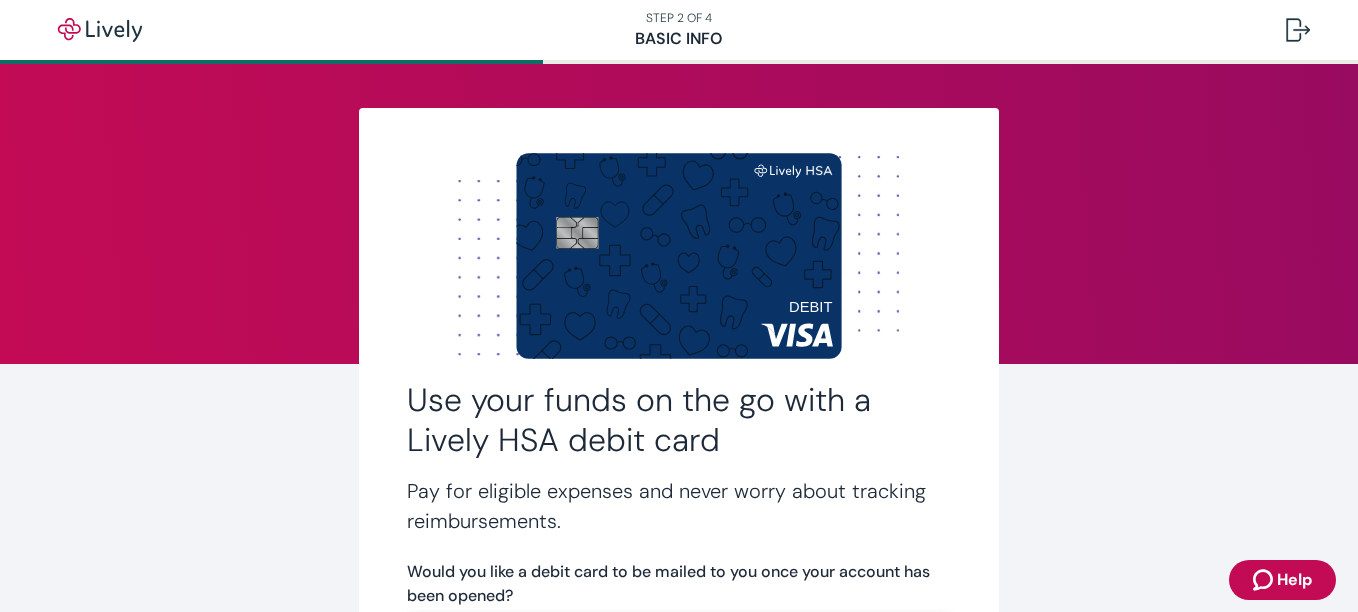 scroll, scrollTop: 368, scrollLeft: 0, axis: vertical 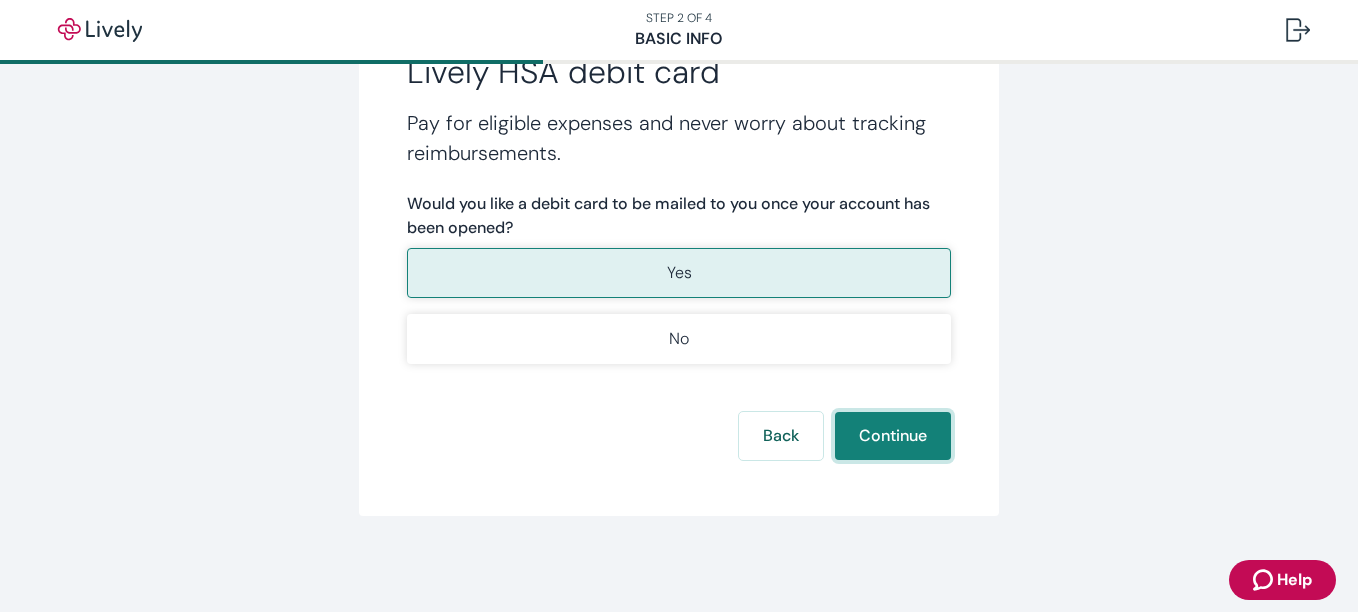 click on "Continue" at bounding box center (893, 436) 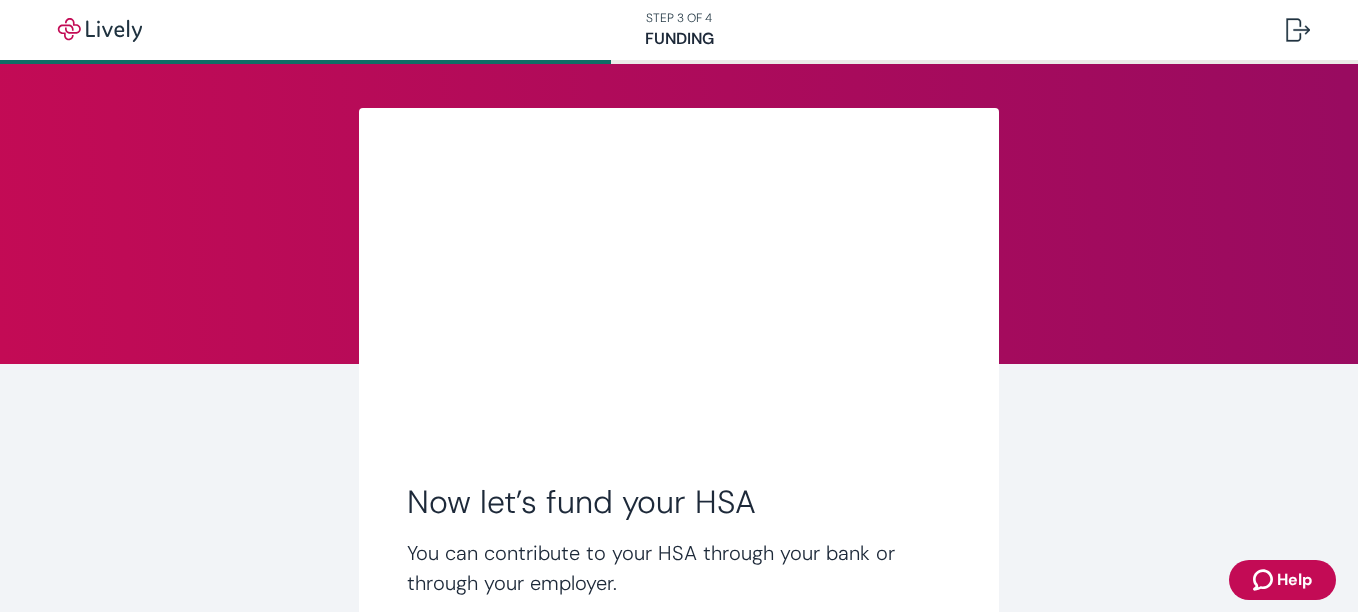 scroll, scrollTop: 234, scrollLeft: 0, axis: vertical 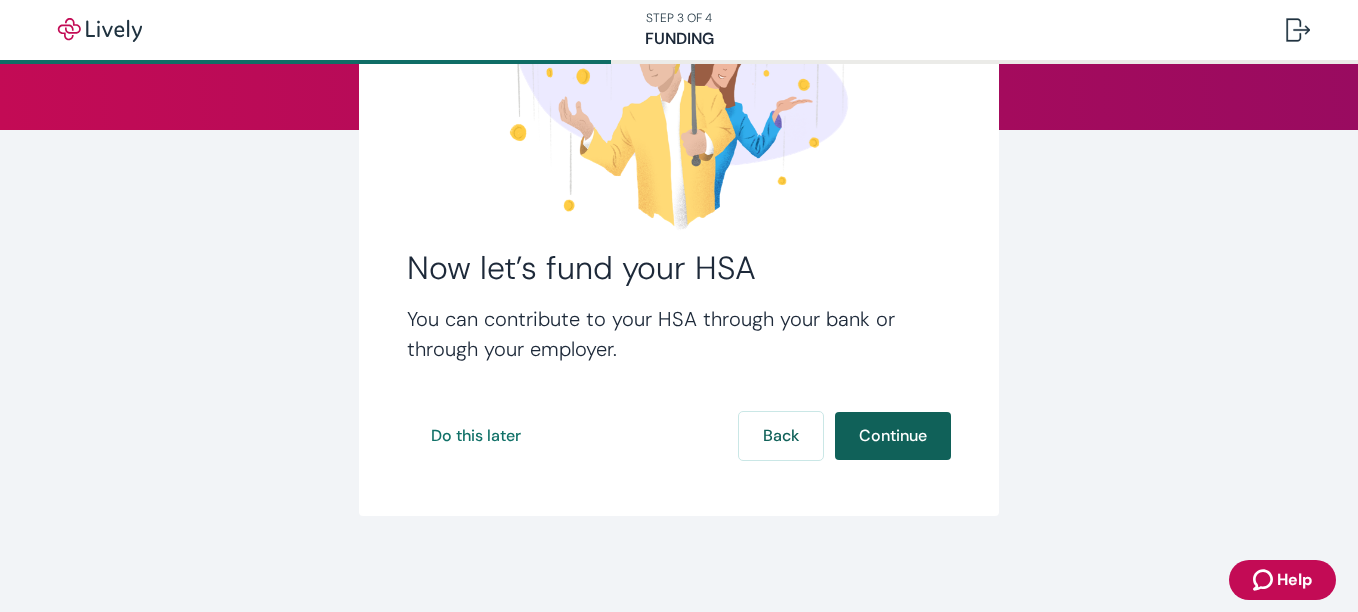 click on "Continue" at bounding box center [893, 436] 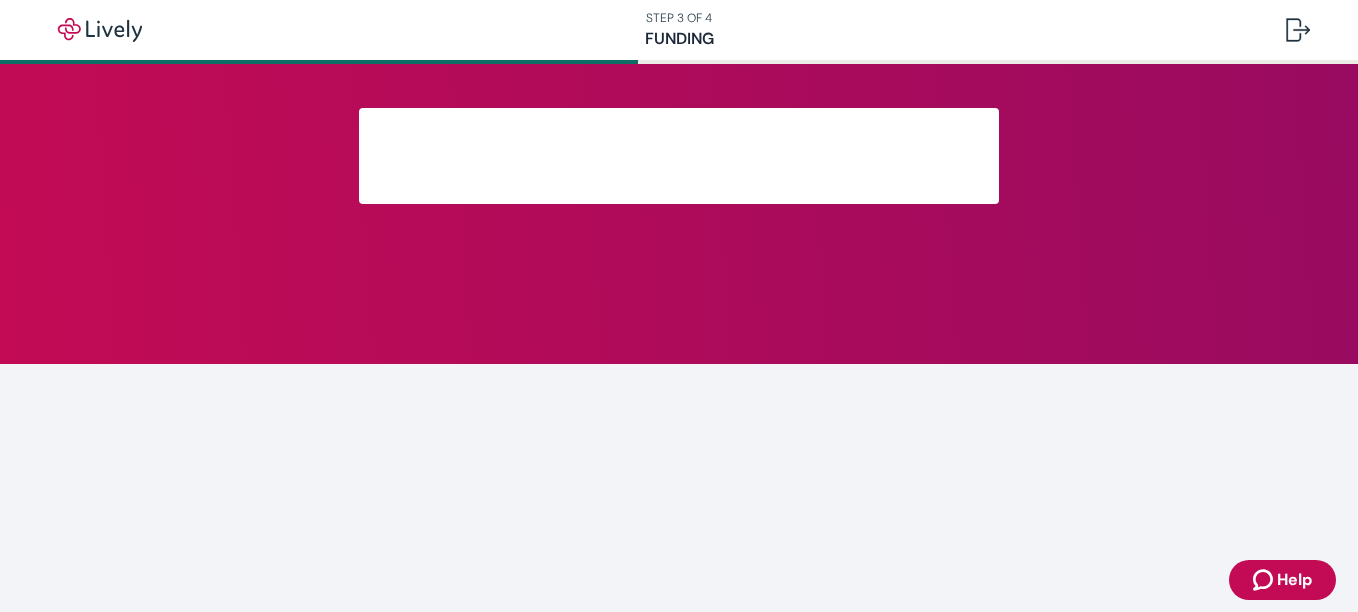 scroll, scrollTop: 0, scrollLeft: 0, axis: both 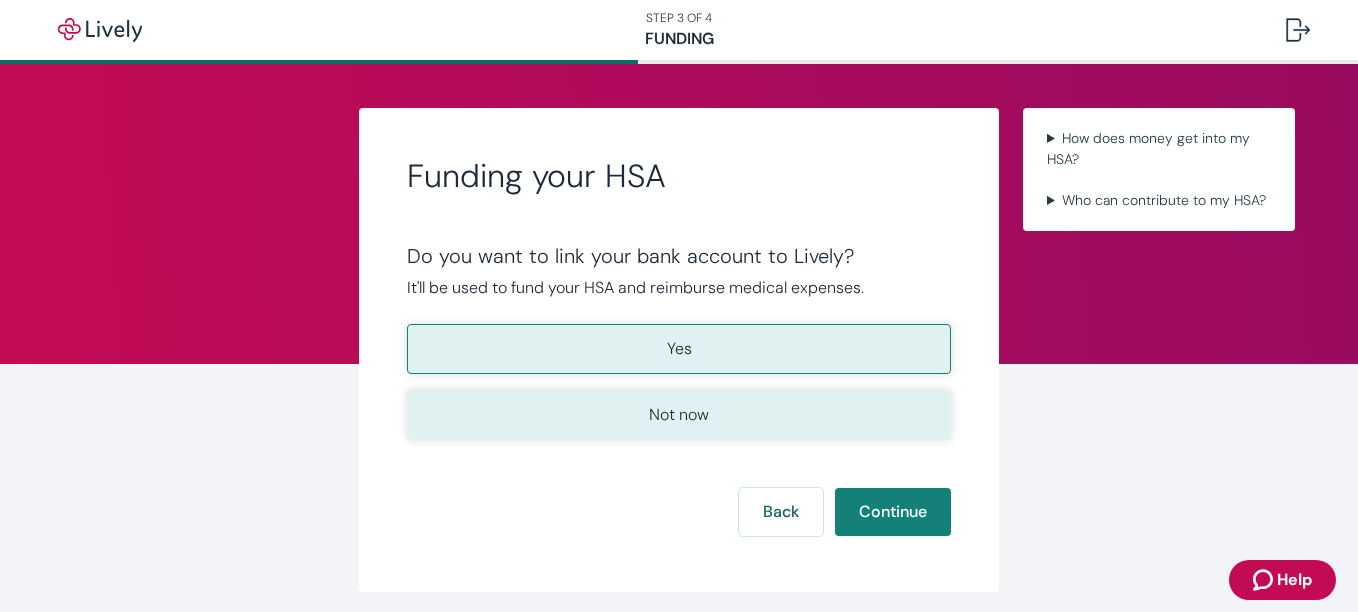 click on "Not now" at bounding box center [679, 415] 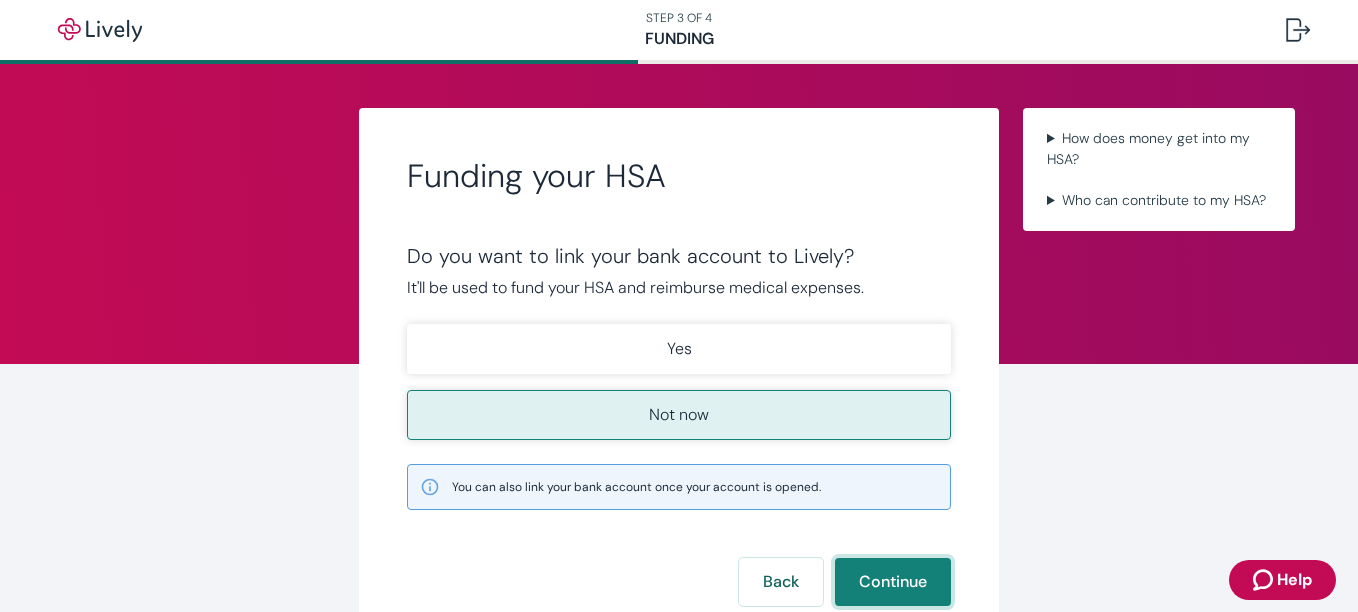 click on "Continue" at bounding box center (893, 582) 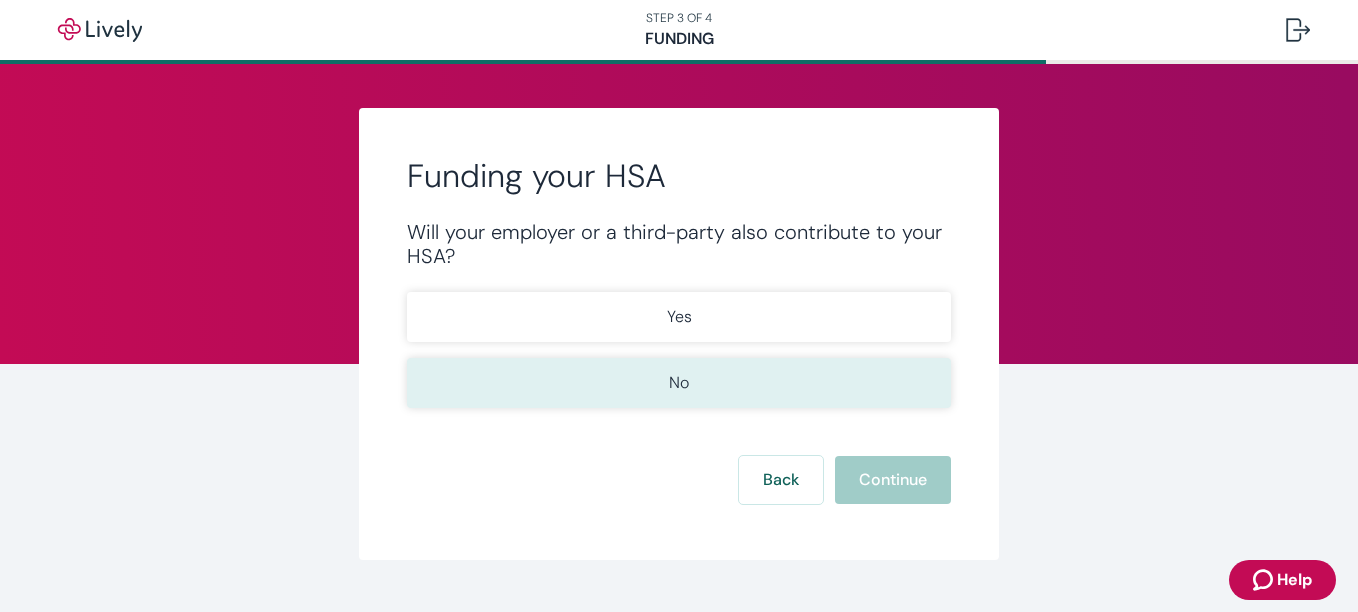 click on "No" at bounding box center (679, 383) 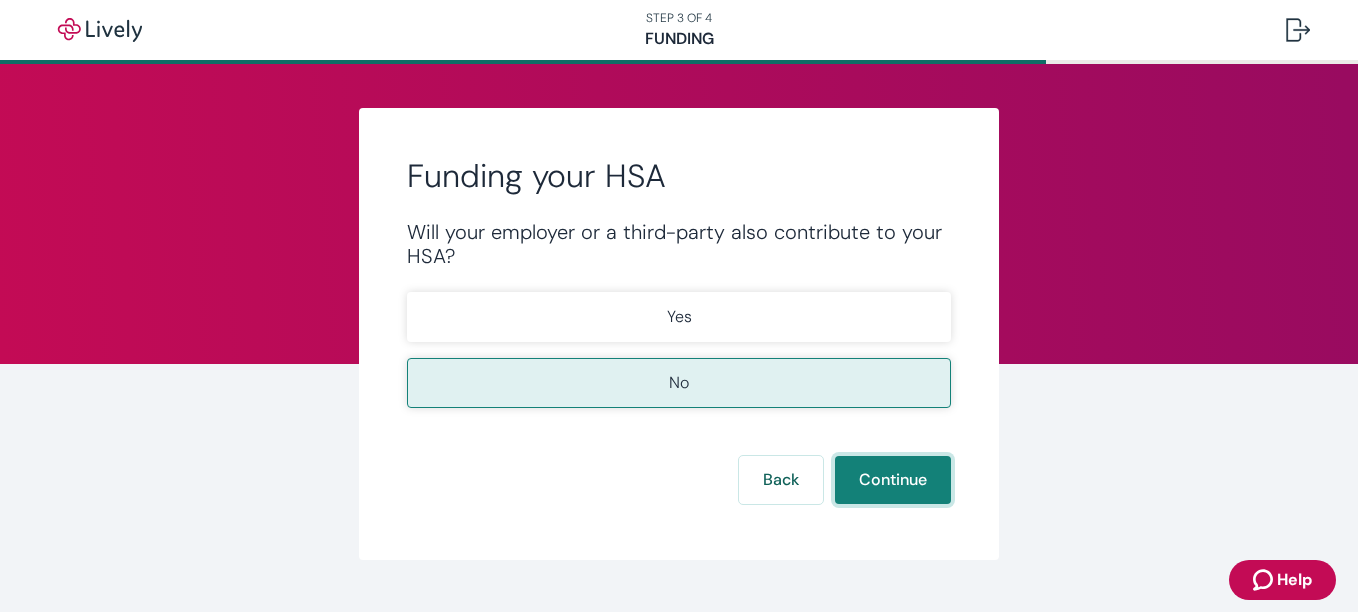 click on "Continue" at bounding box center [893, 480] 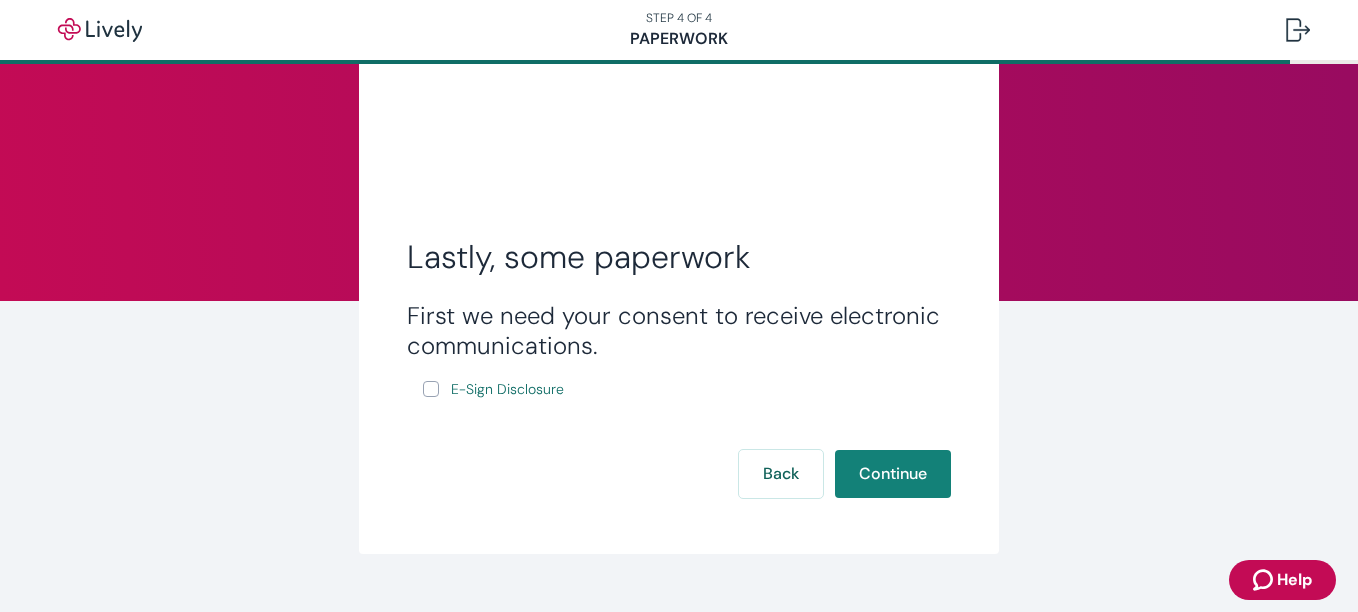 scroll, scrollTop: 98, scrollLeft: 0, axis: vertical 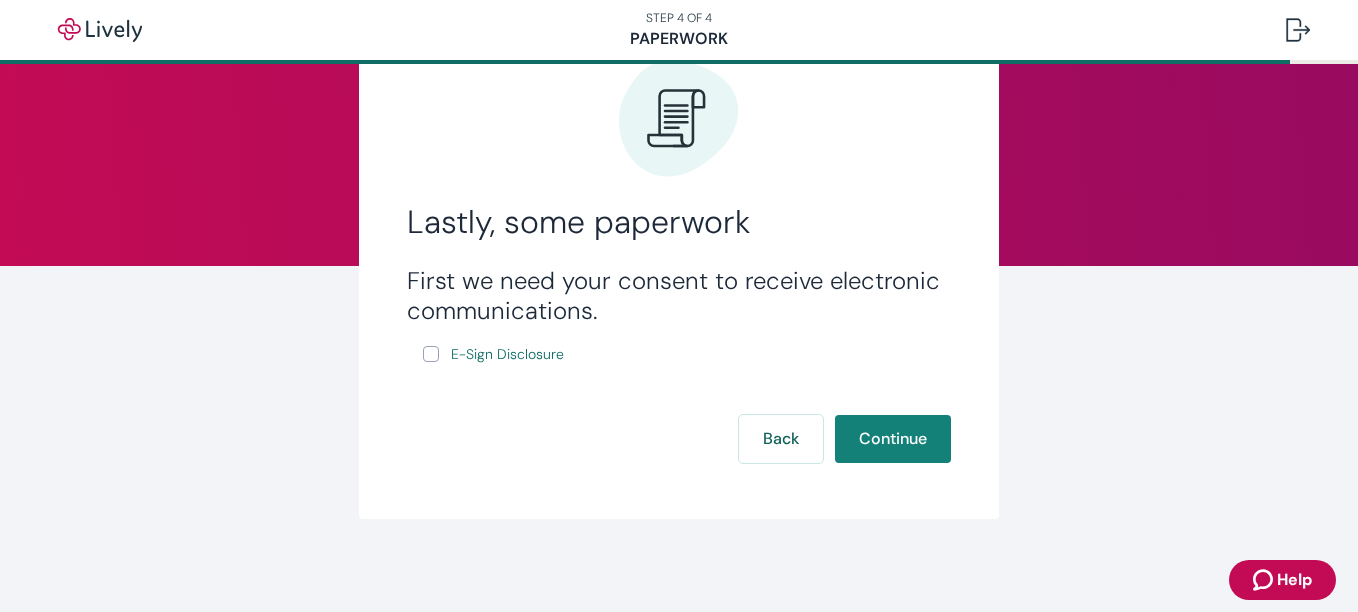 click on "E-Sign Disclosure" at bounding box center (431, 354) 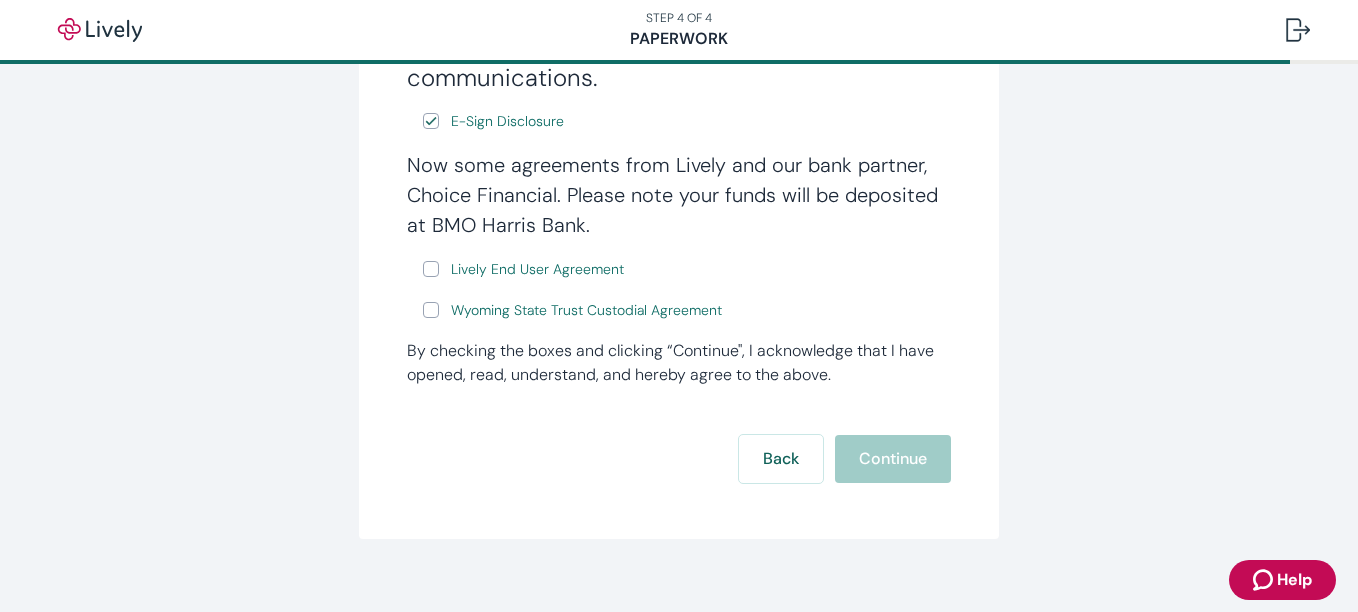 scroll, scrollTop: 342, scrollLeft: 0, axis: vertical 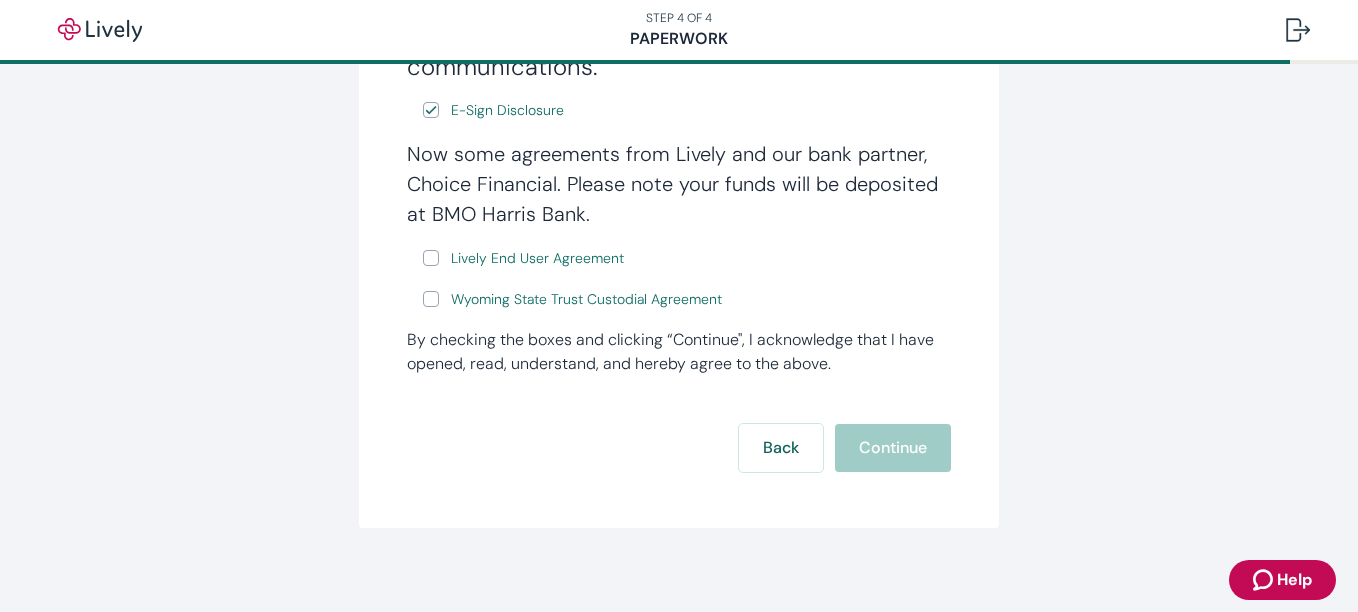 click on "Lively End User Agreement" at bounding box center (431, 258) 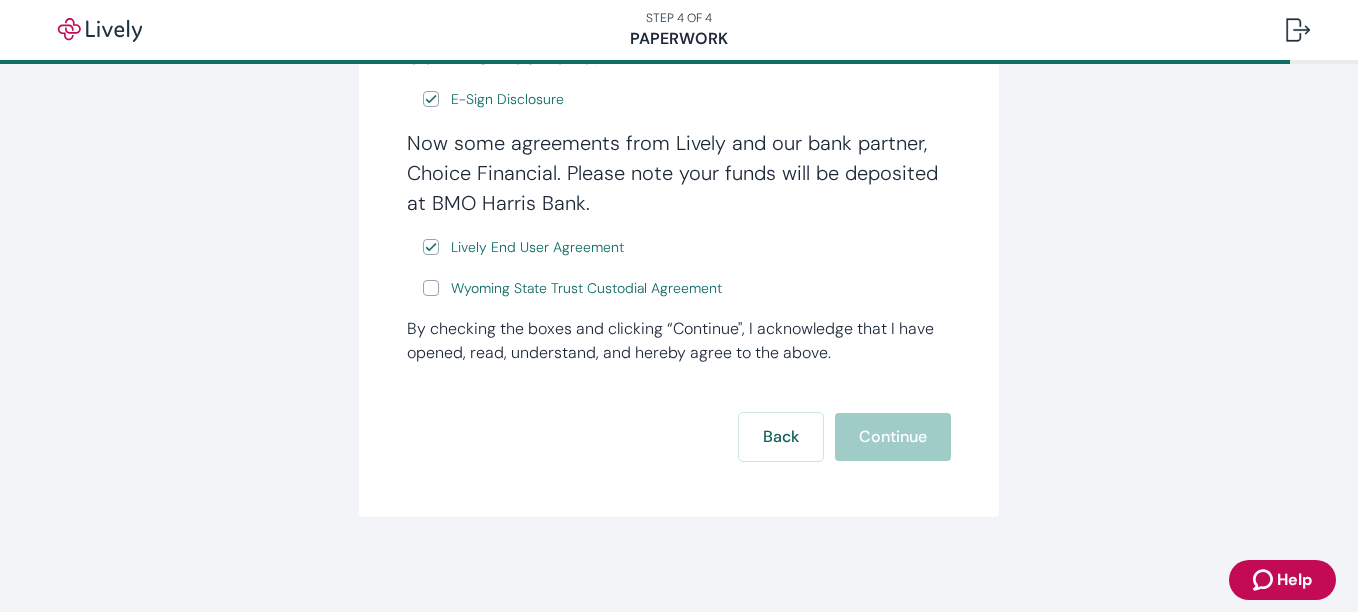 scroll, scrollTop: 352, scrollLeft: 0, axis: vertical 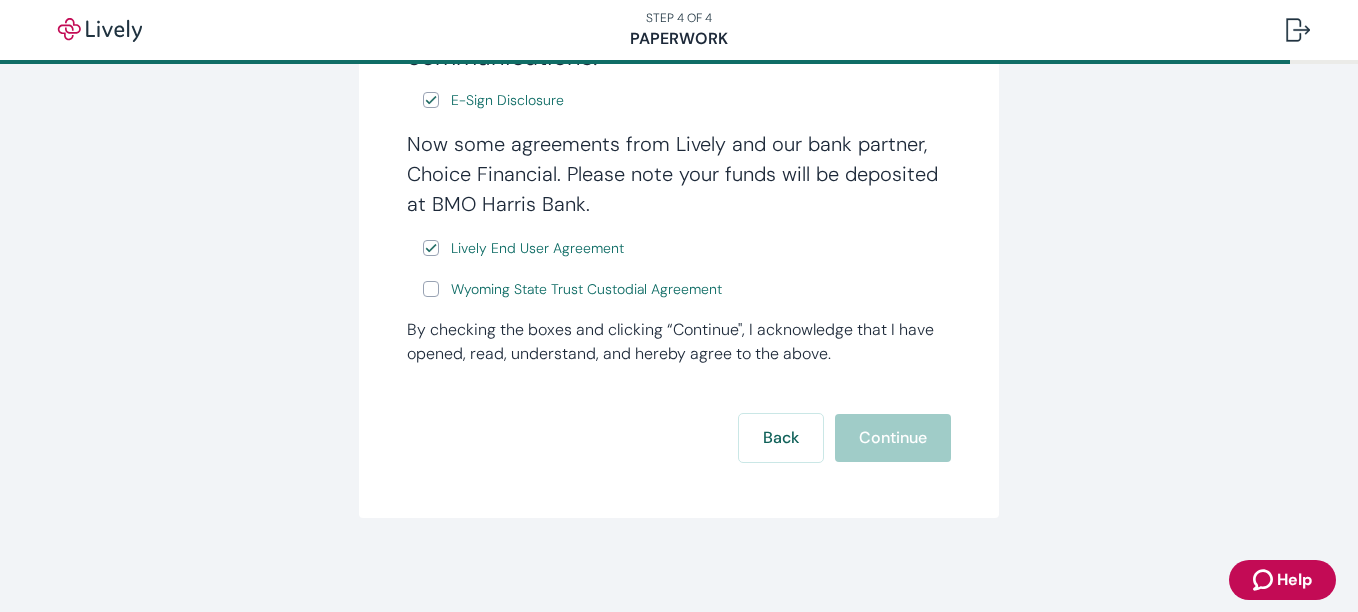 click on "Wyoming State Trust Custodial Agreement" at bounding box center (431, 289) 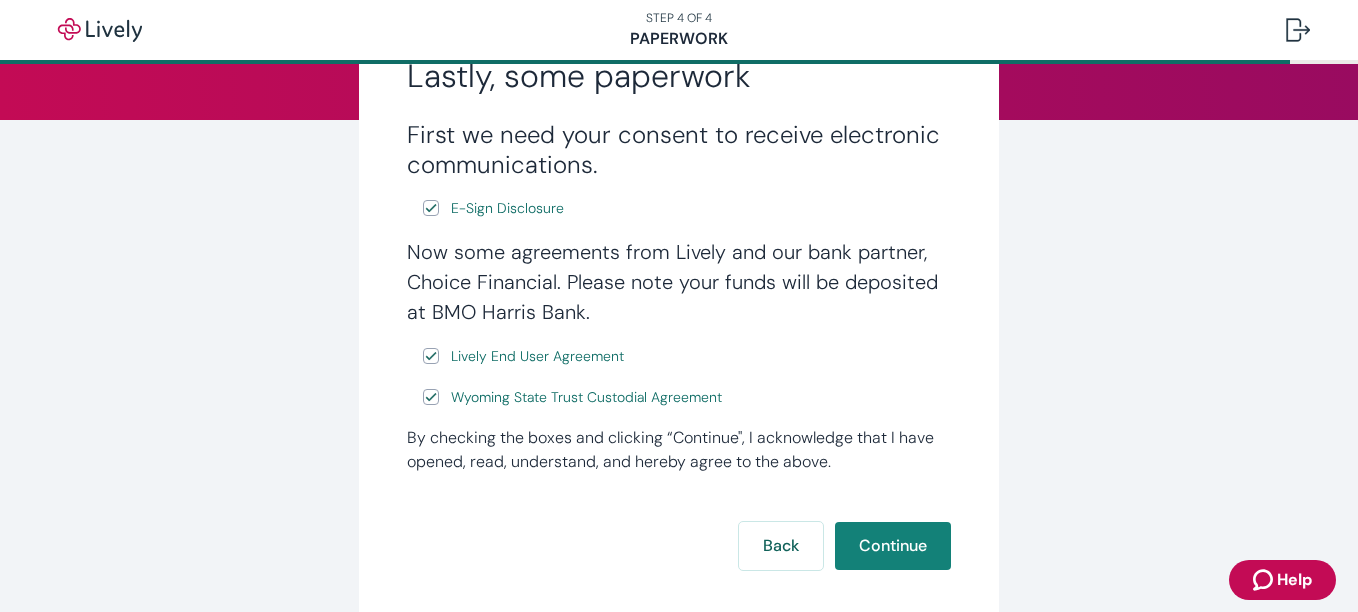 scroll, scrollTop: 243, scrollLeft: 0, axis: vertical 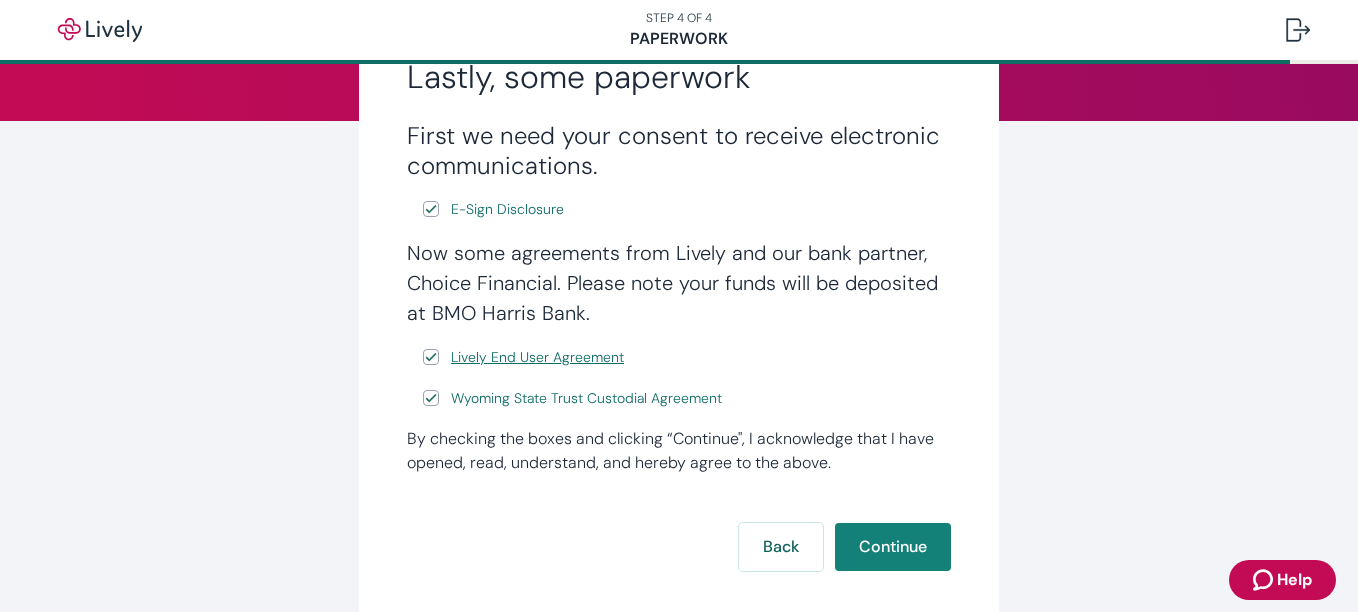 click on "Lively End User Agreement" at bounding box center (537, 357) 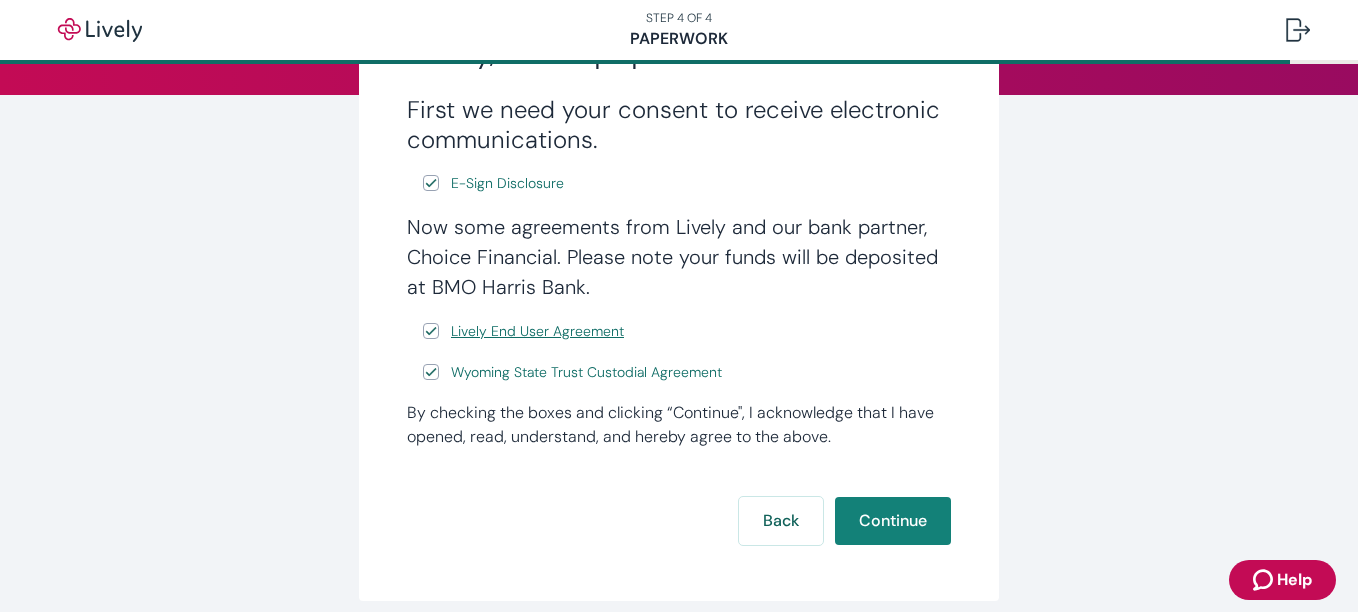 scroll, scrollTop: 252, scrollLeft: 0, axis: vertical 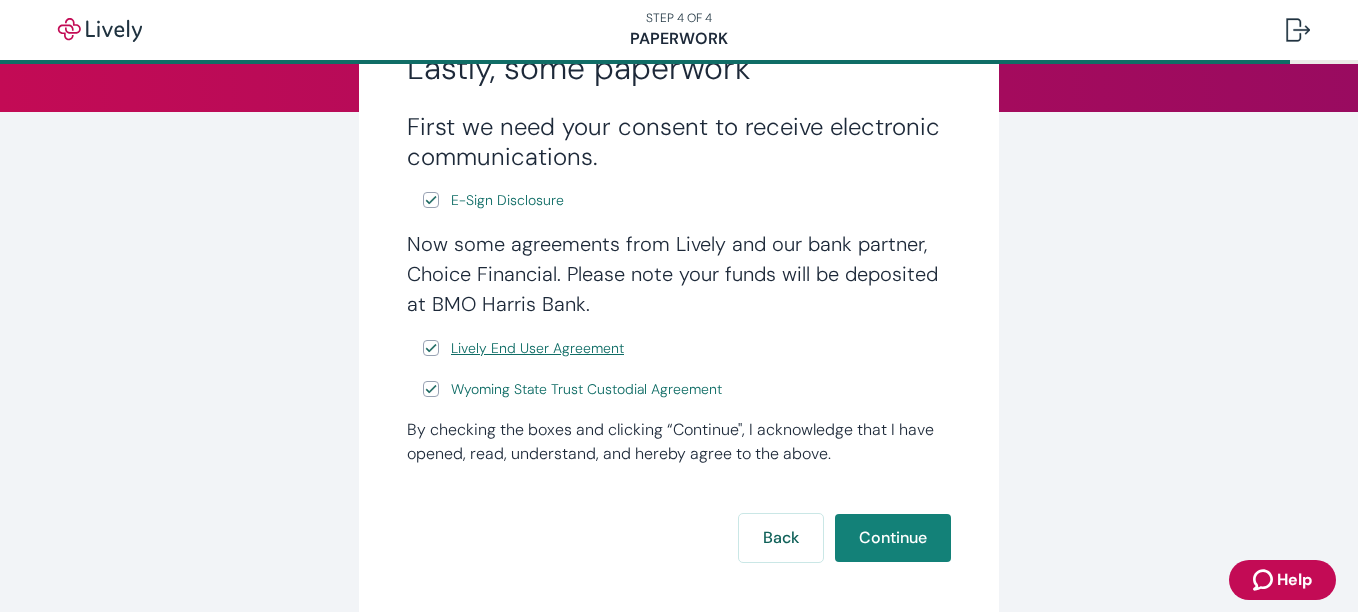 click on "Lively End User Agreement" at bounding box center (537, 348) 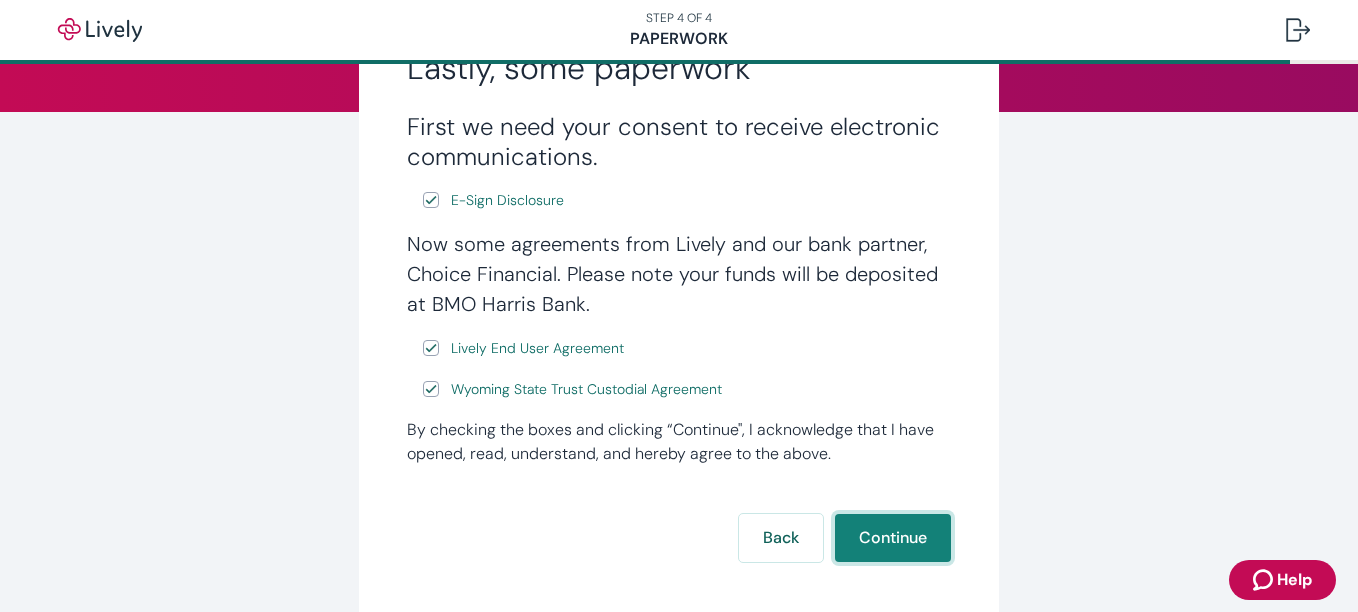 click on "Continue" at bounding box center [893, 538] 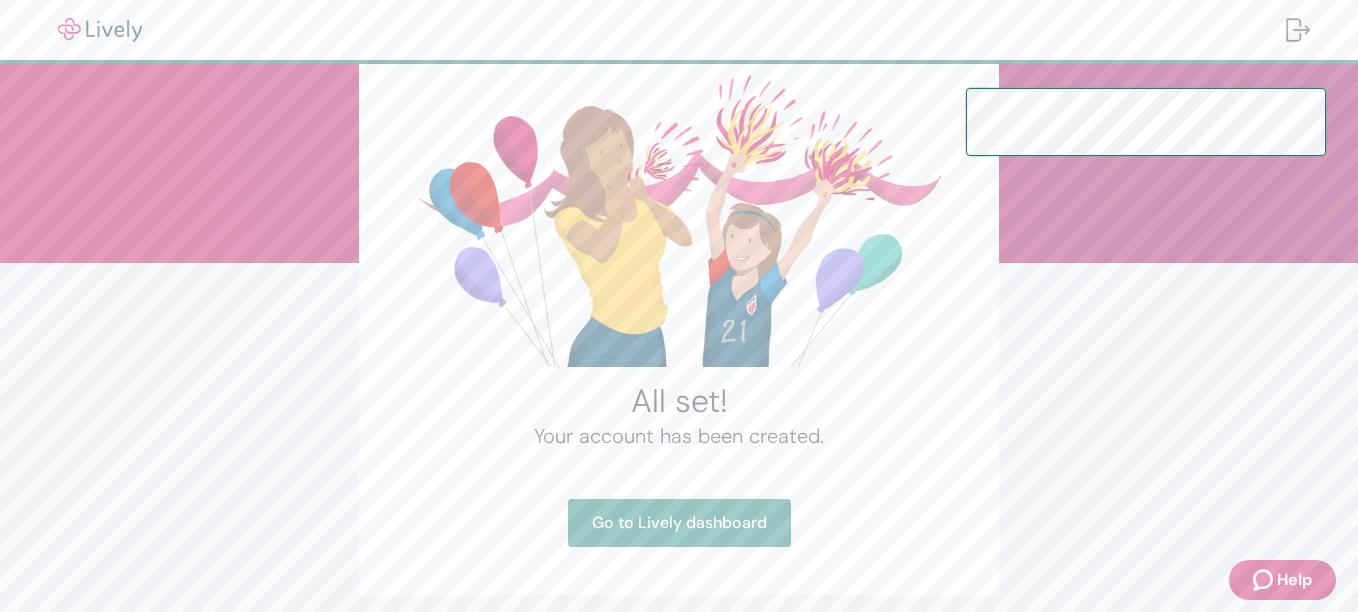 scroll, scrollTop: 180, scrollLeft: 0, axis: vertical 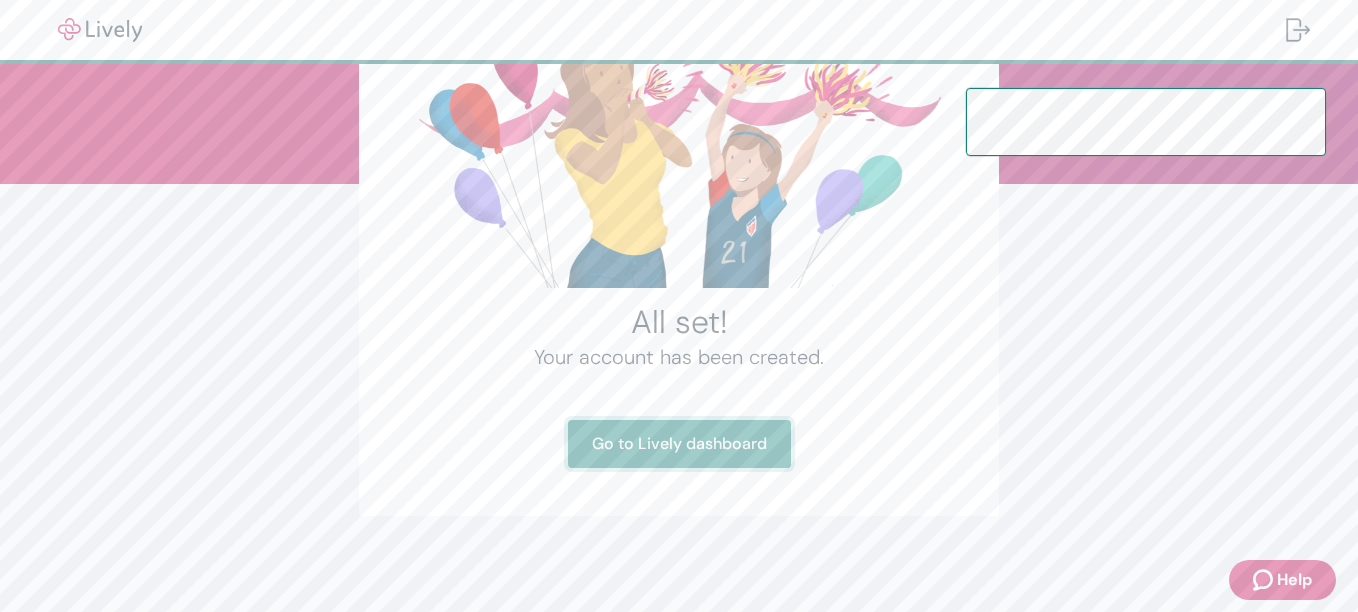 click on "Go to Lively dashboard" at bounding box center (679, 444) 